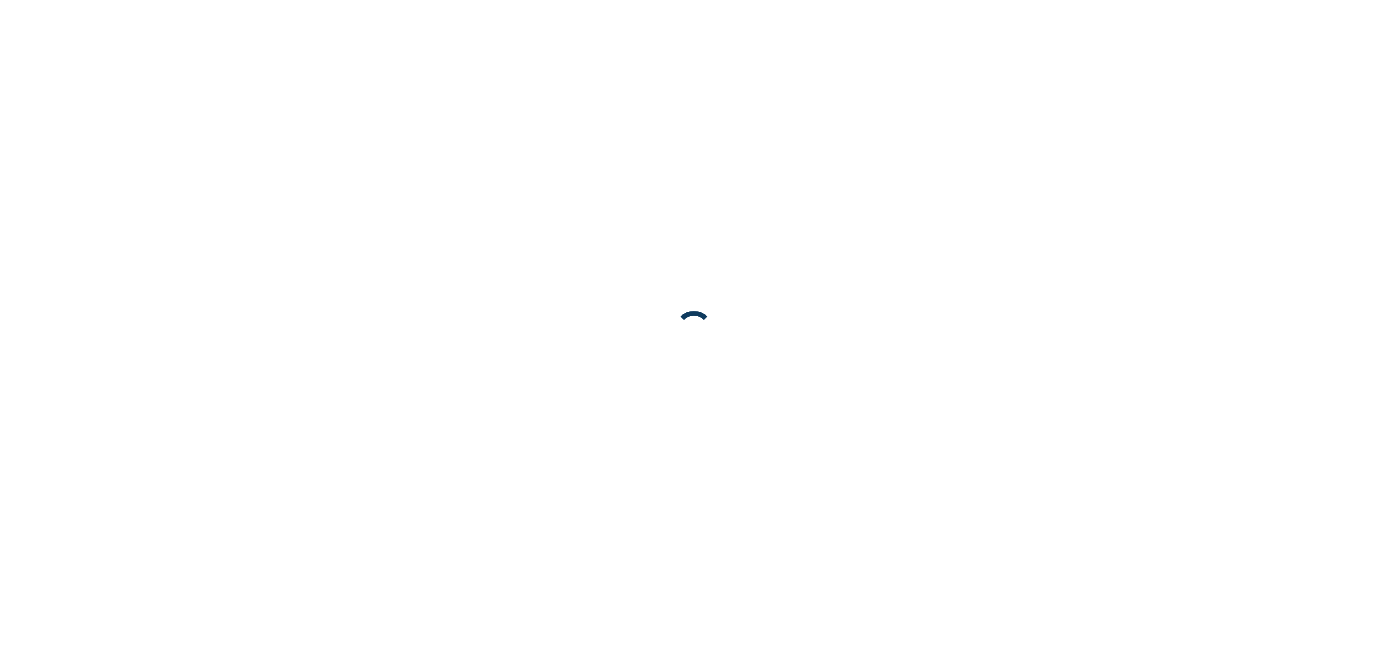 scroll, scrollTop: 0, scrollLeft: 0, axis: both 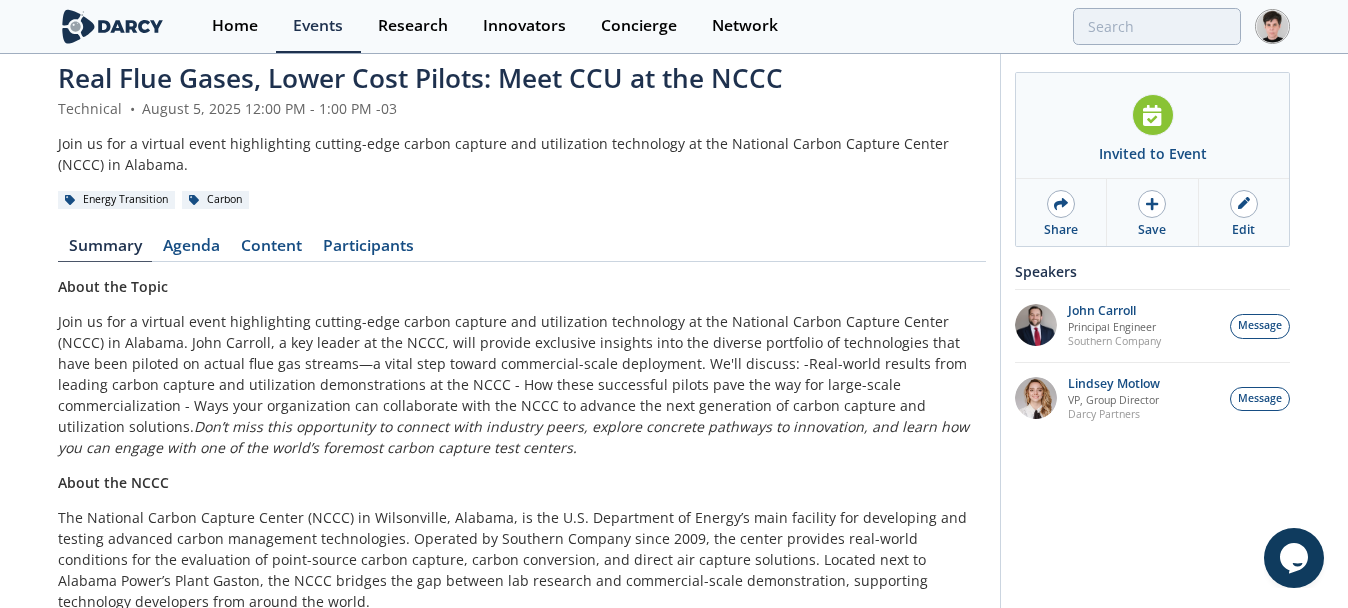 click on "About the NCCC" at bounding box center [113, 482] 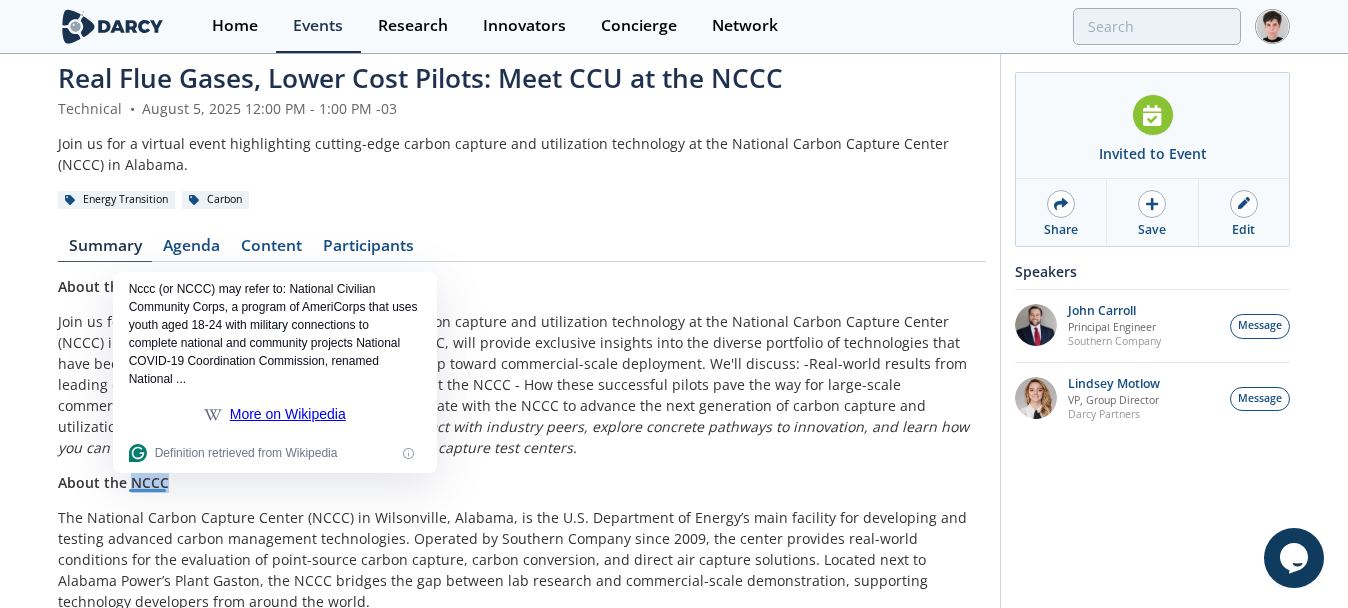 copy on "NCCC" 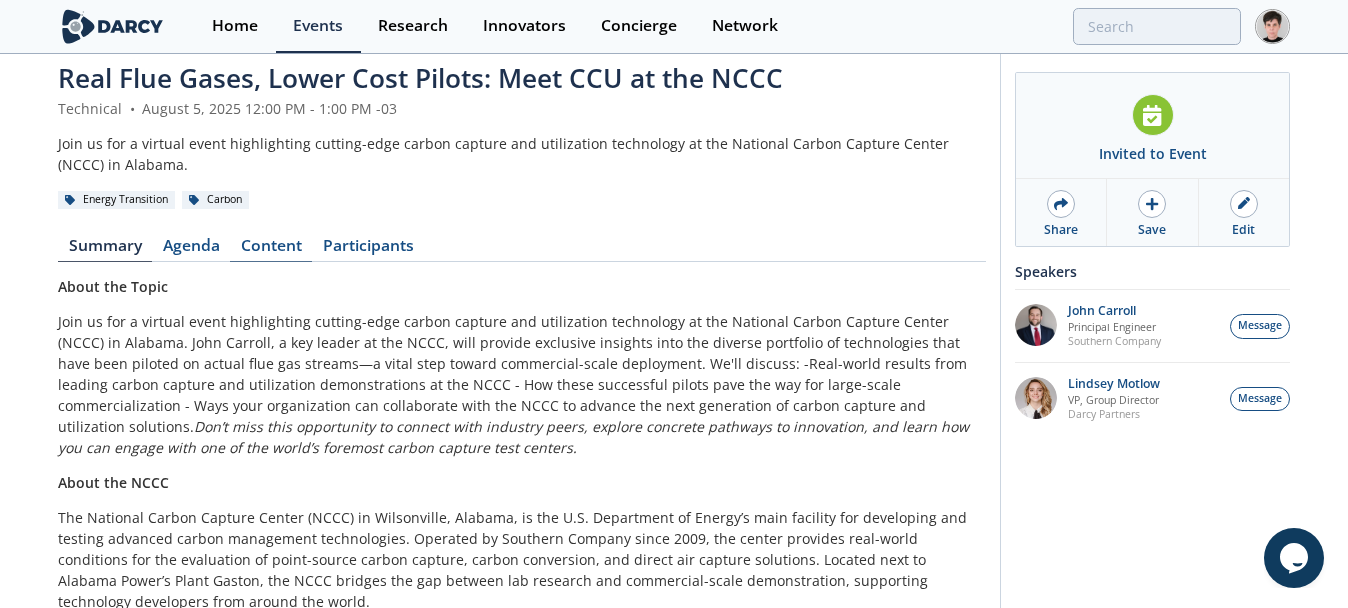 click on "Content" at bounding box center [271, 250] 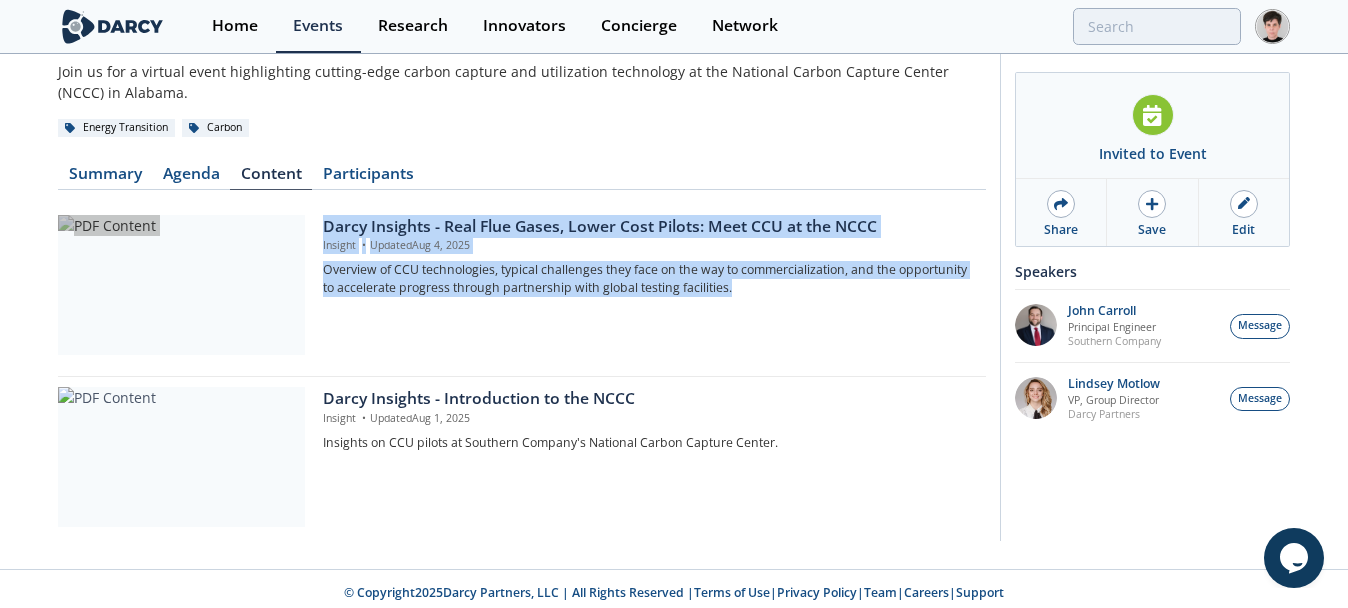 scroll, scrollTop: 112, scrollLeft: 0, axis: vertical 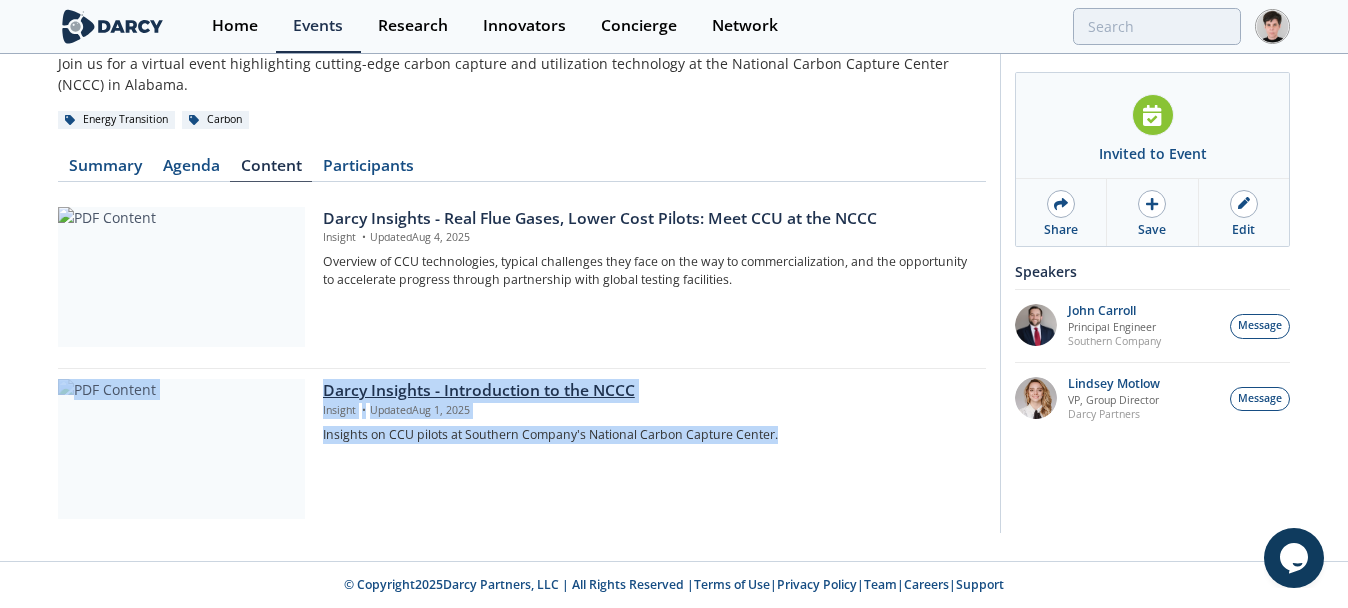 click on "Darcy Insights - Introduction to the NCCC" at bounding box center (647, 391) 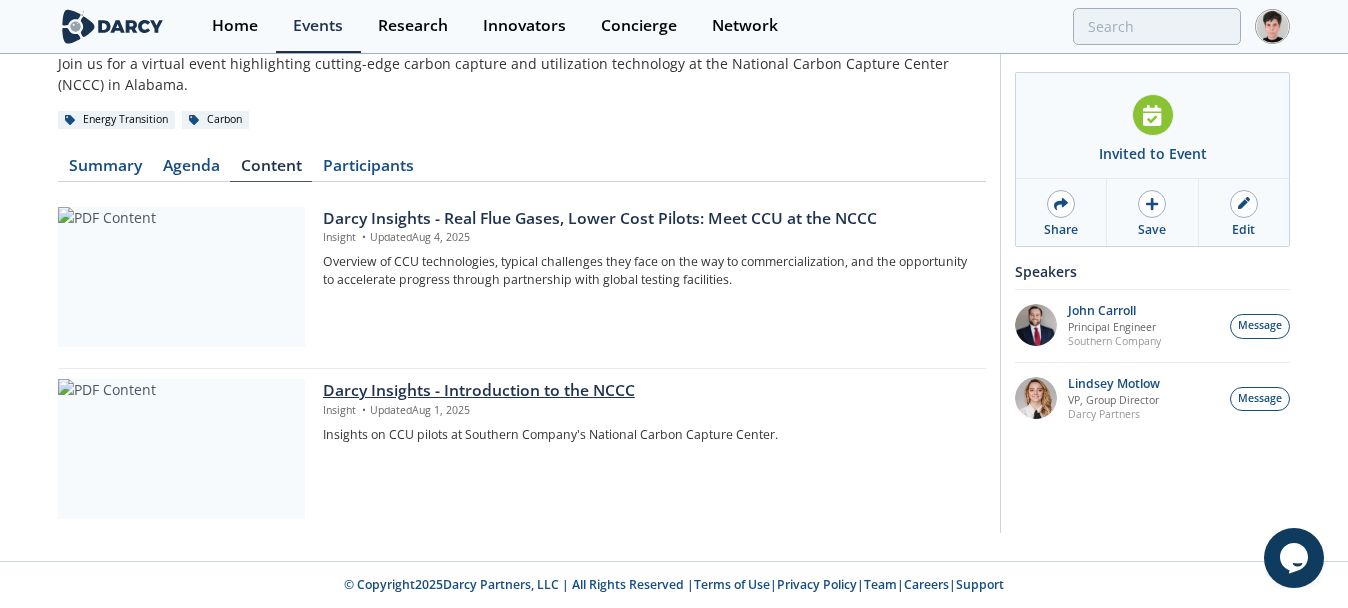 scroll, scrollTop: 0, scrollLeft: 0, axis: both 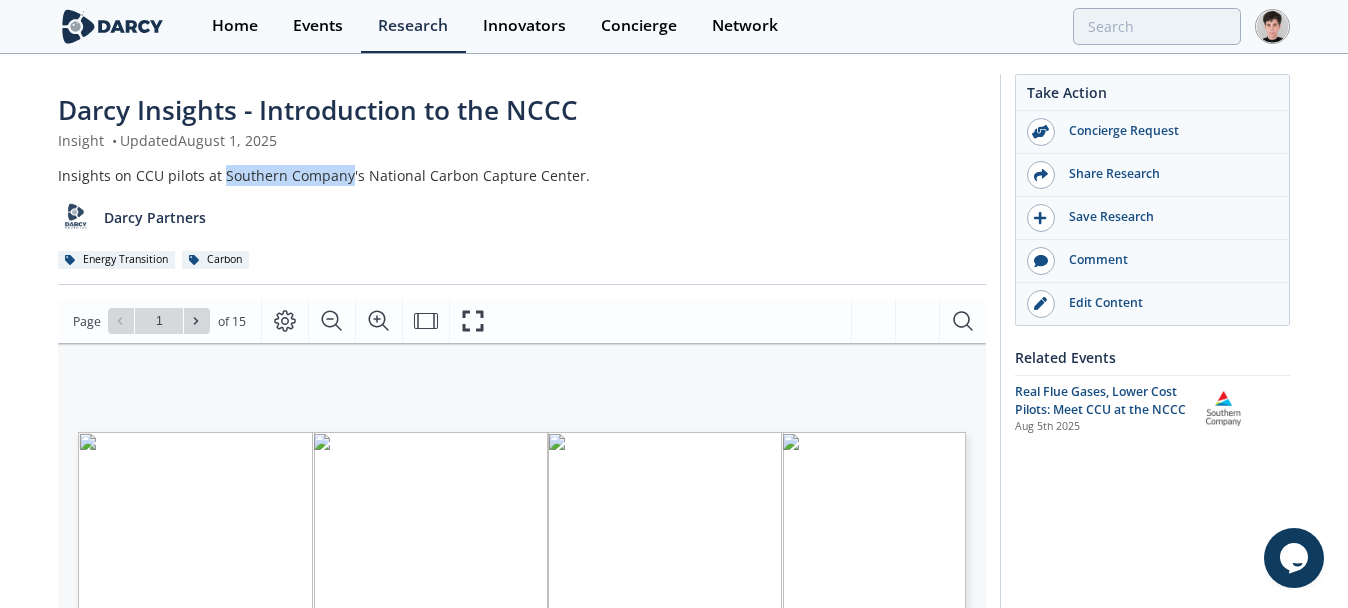 drag, startPoint x: 347, startPoint y: 175, endPoint x: 223, endPoint y: 179, distance: 124.0645 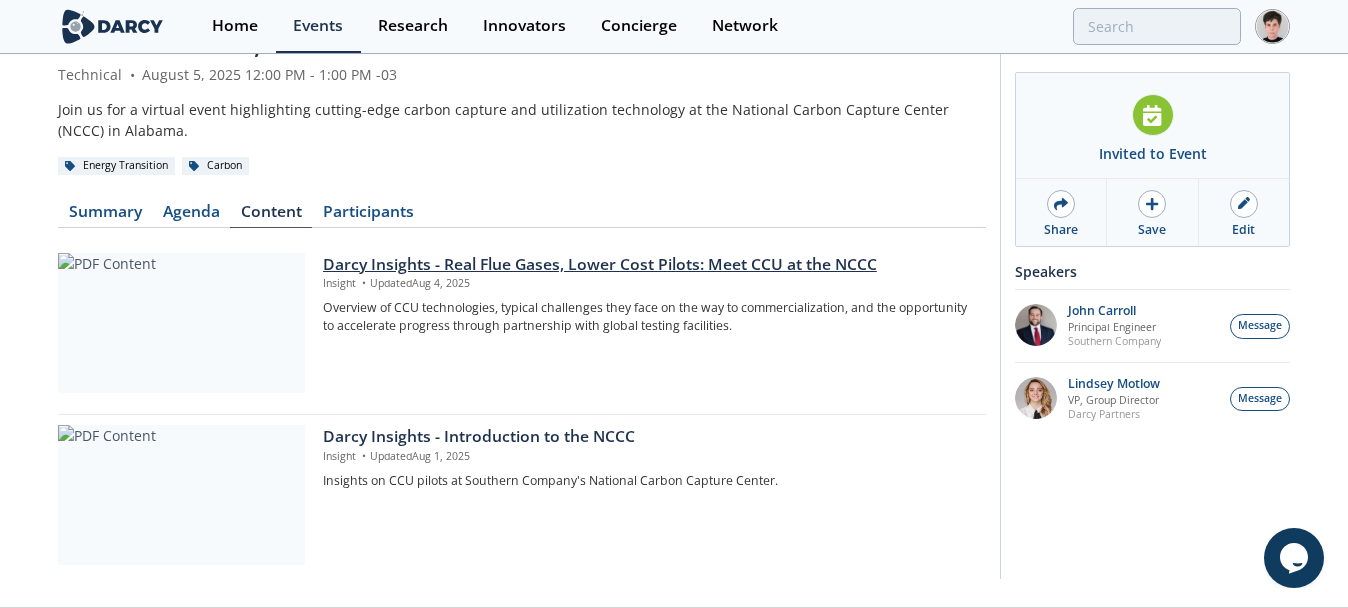 scroll, scrollTop: 112, scrollLeft: 0, axis: vertical 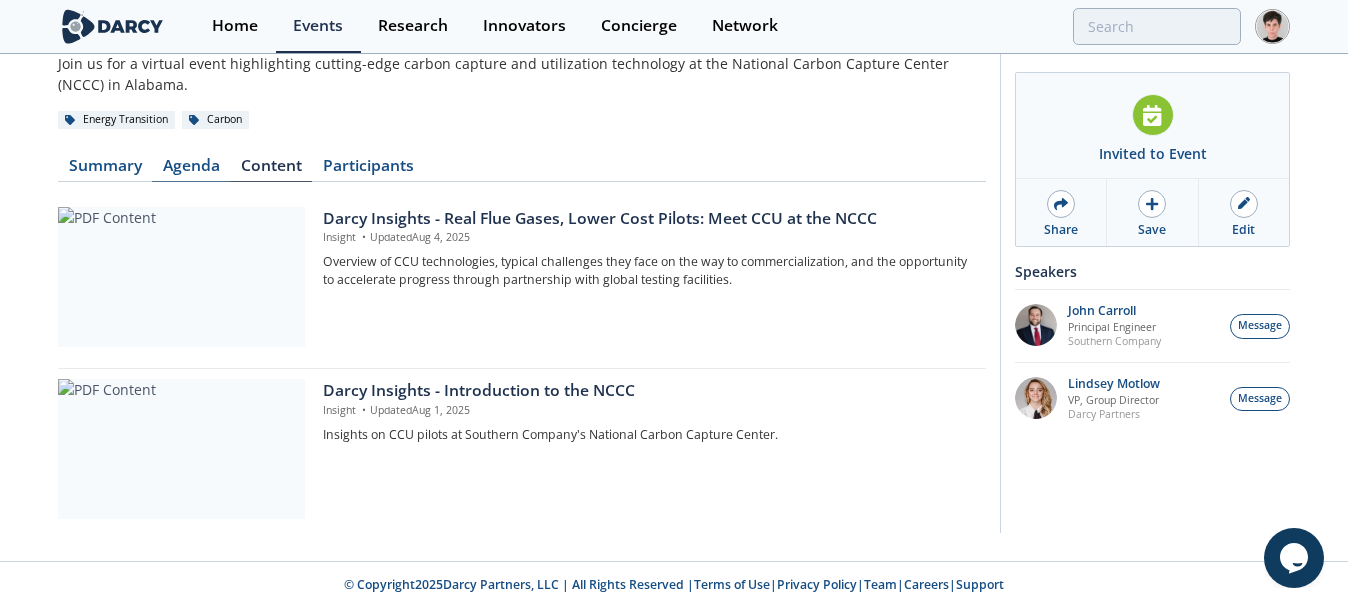 click on "Agenda" at bounding box center [191, 170] 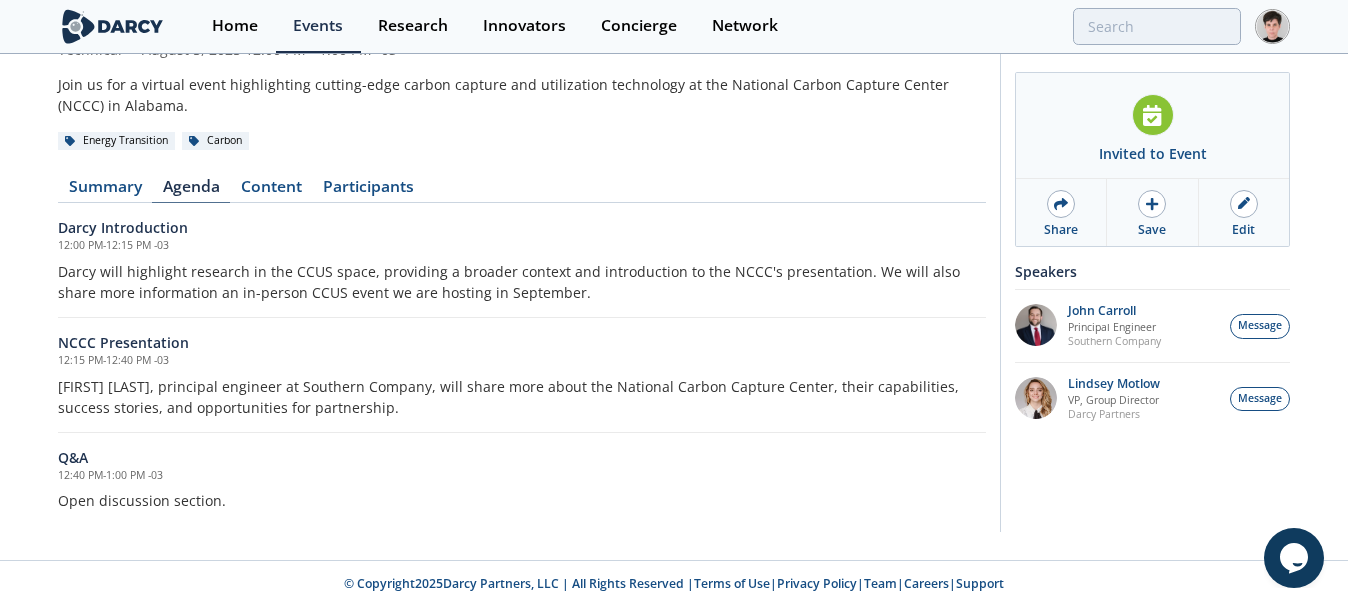 scroll, scrollTop: 91, scrollLeft: 0, axis: vertical 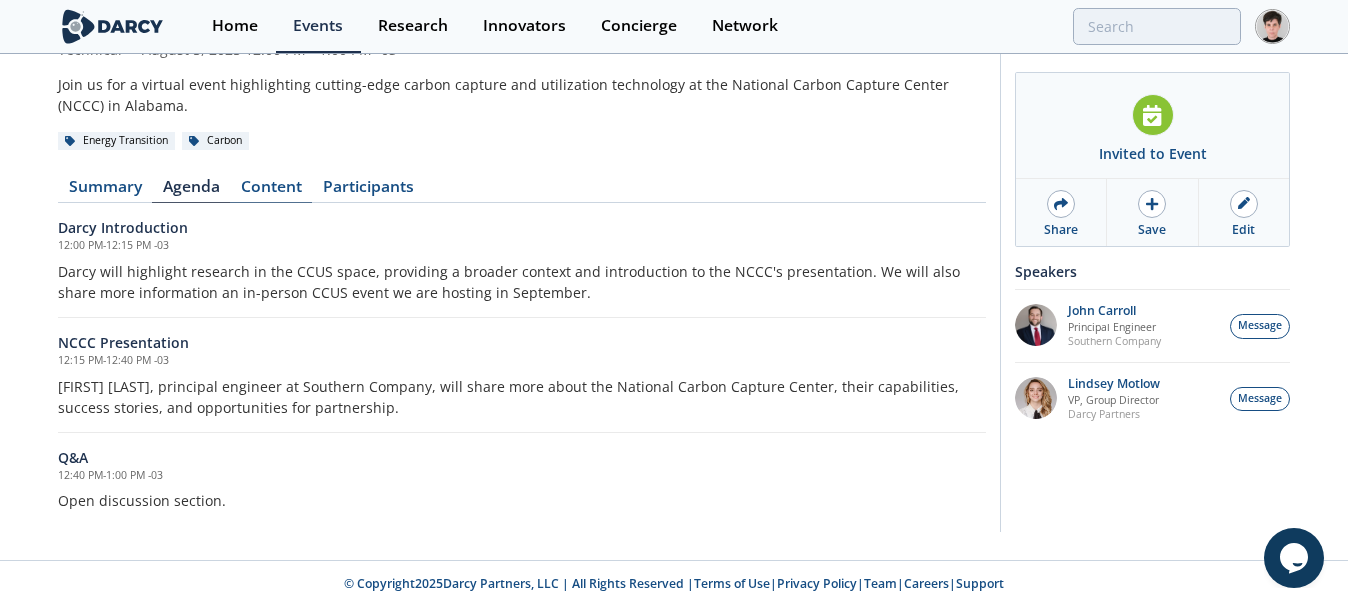click on "Content" at bounding box center [271, 191] 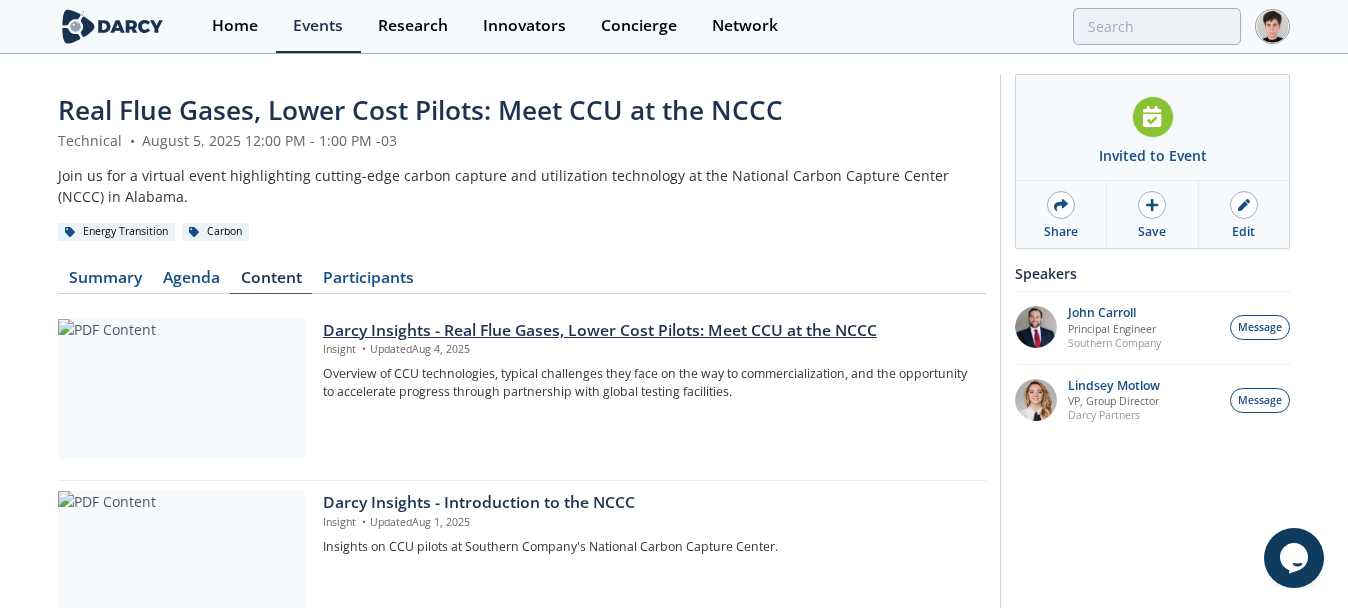 scroll, scrollTop: 22, scrollLeft: 0, axis: vertical 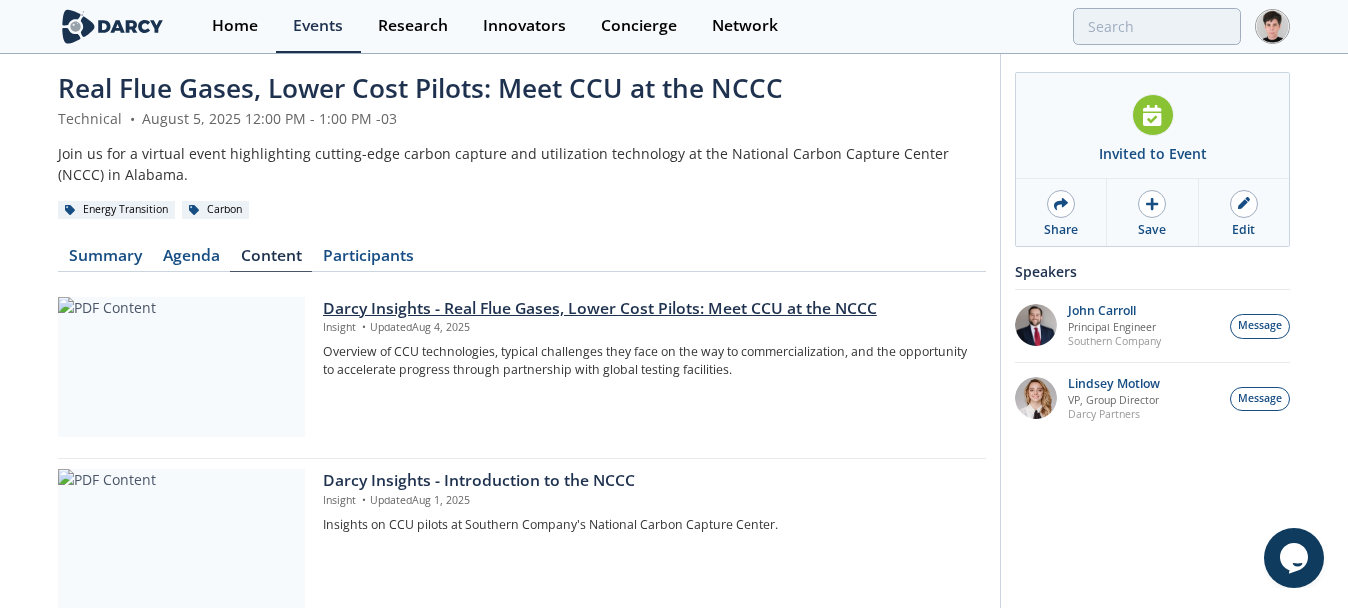 click on "Darcy Insights - Real Flue Gases, Lower Cost Pilots: Meet CCU at the NCCC" at bounding box center [647, 309] 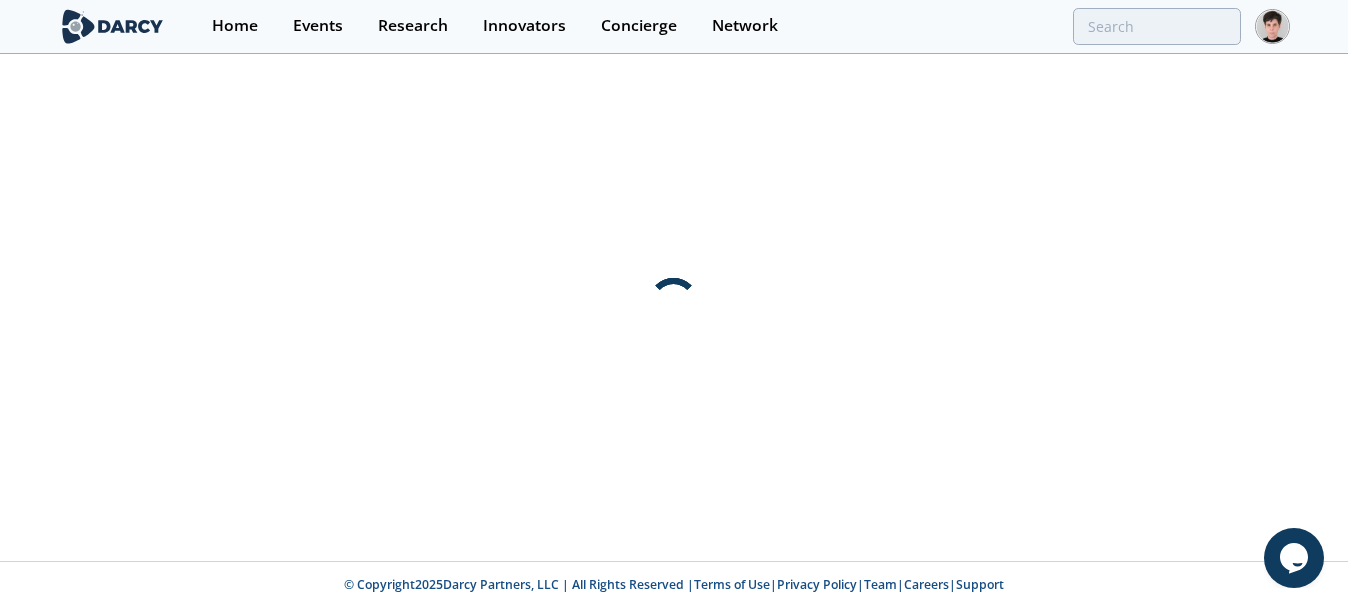 scroll, scrollTop: 0, scrollLeft: 0, axis: both 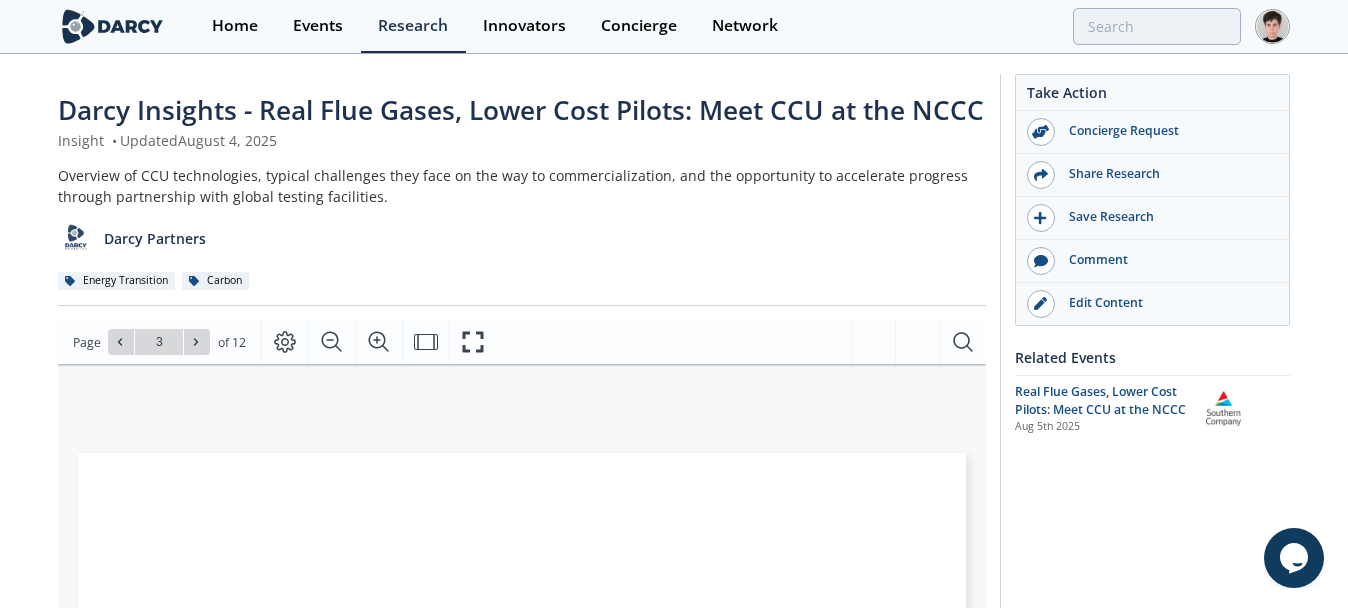 type on "4" 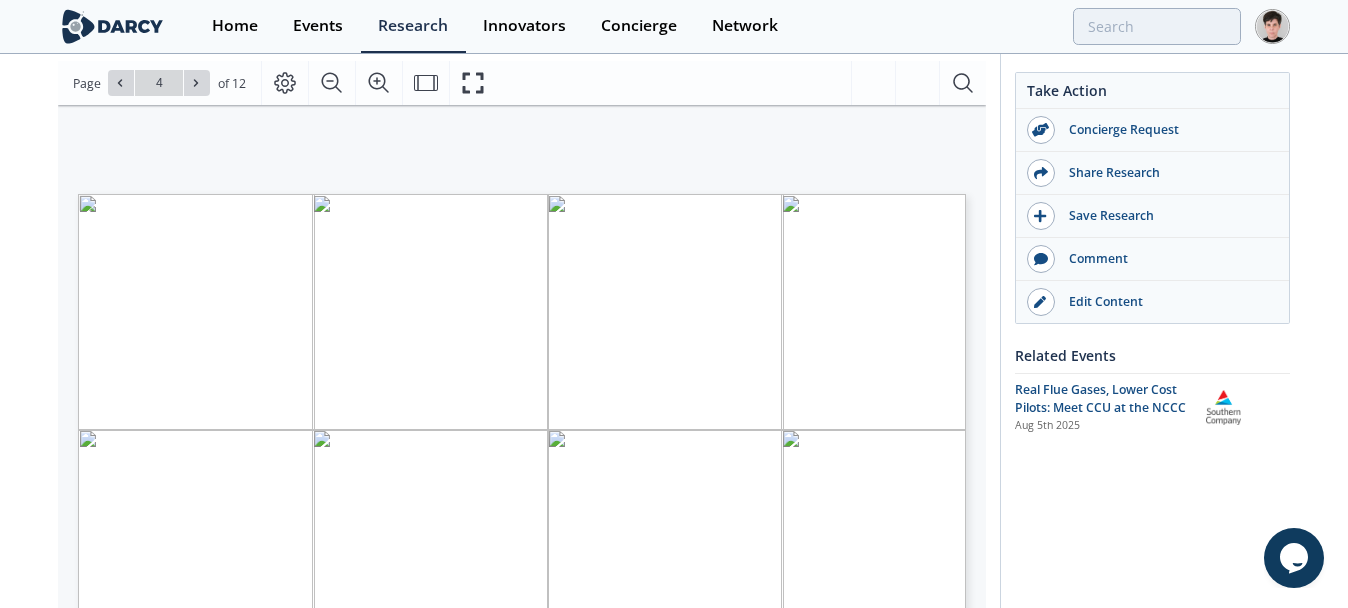 scroll, scrollTop: 260, scrollLeft: 0, axis: vertical 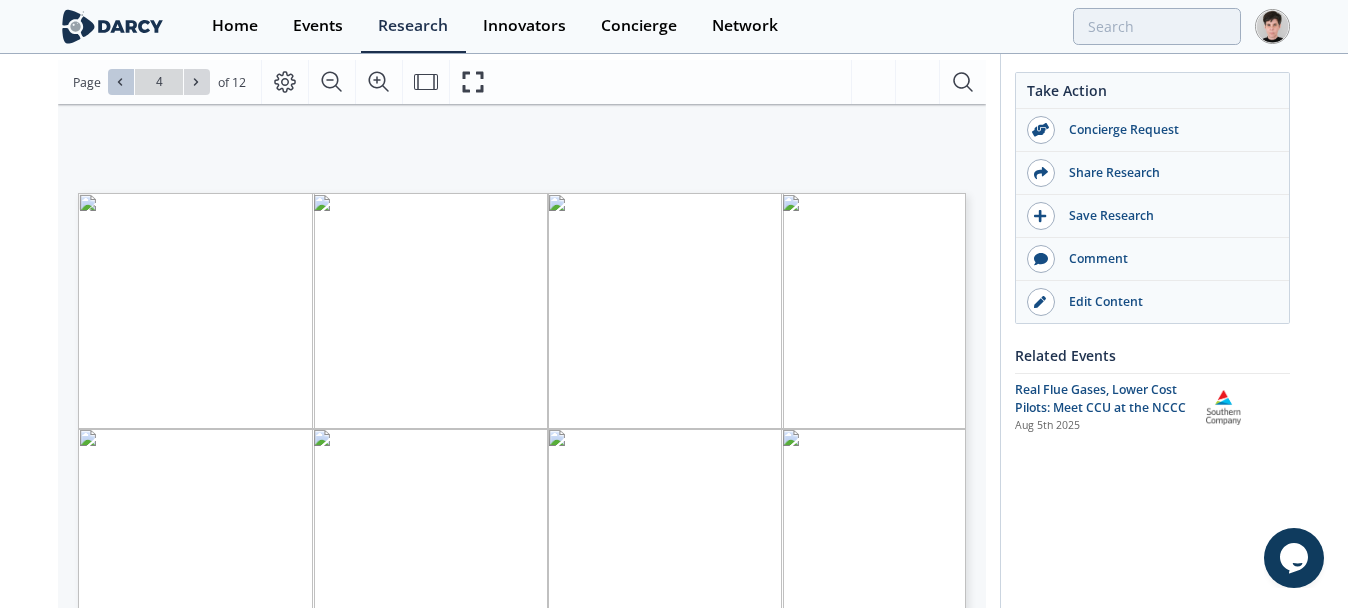 click 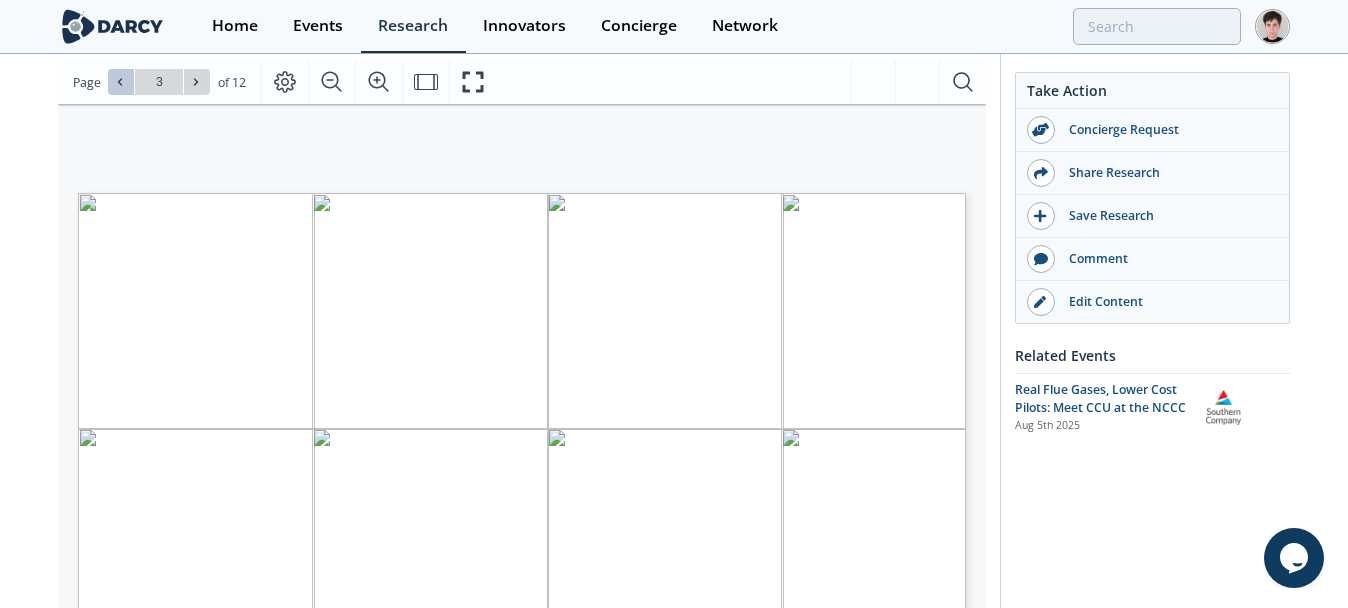 click 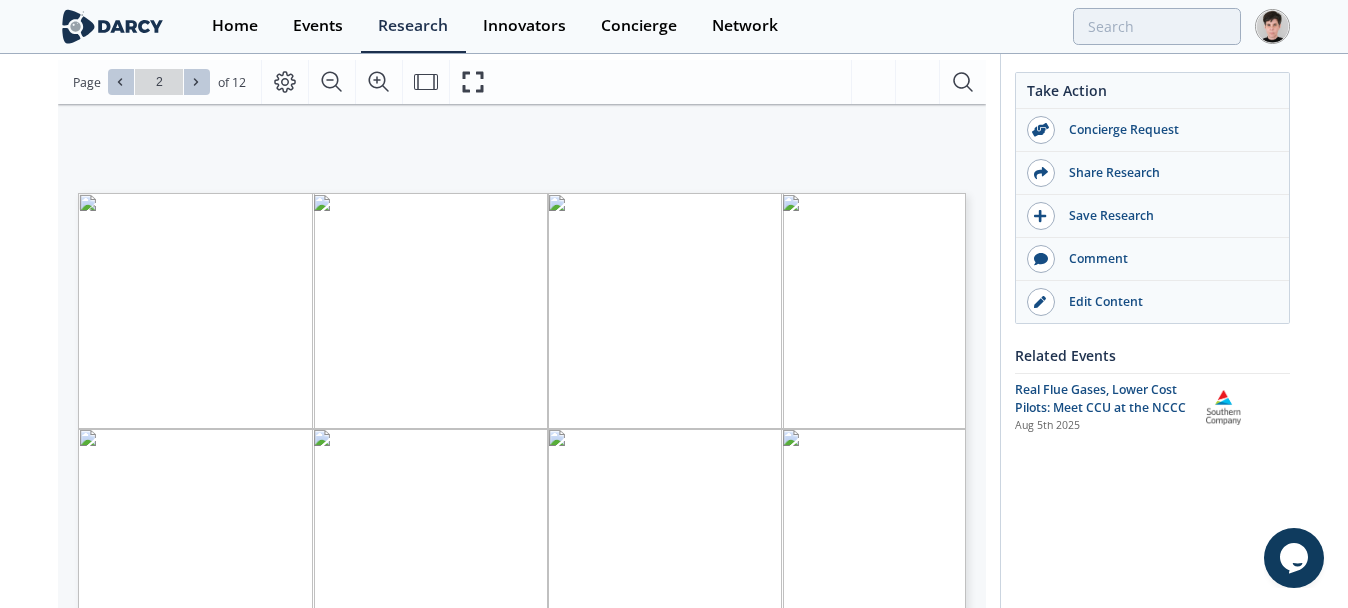click 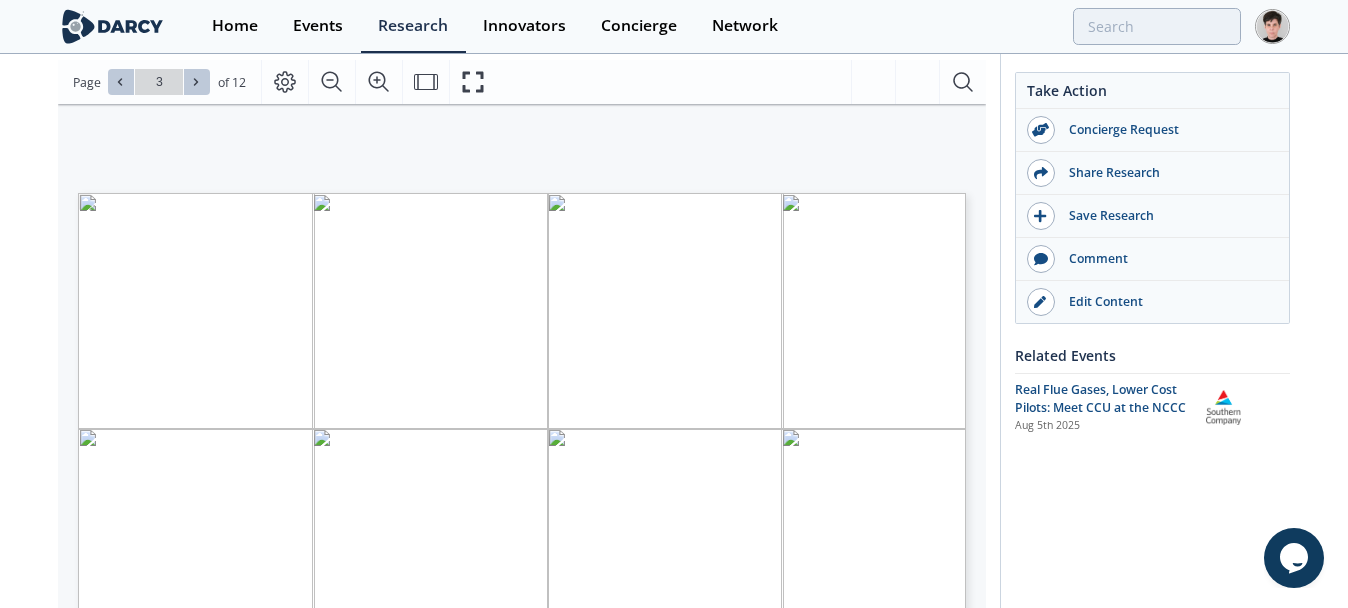 click 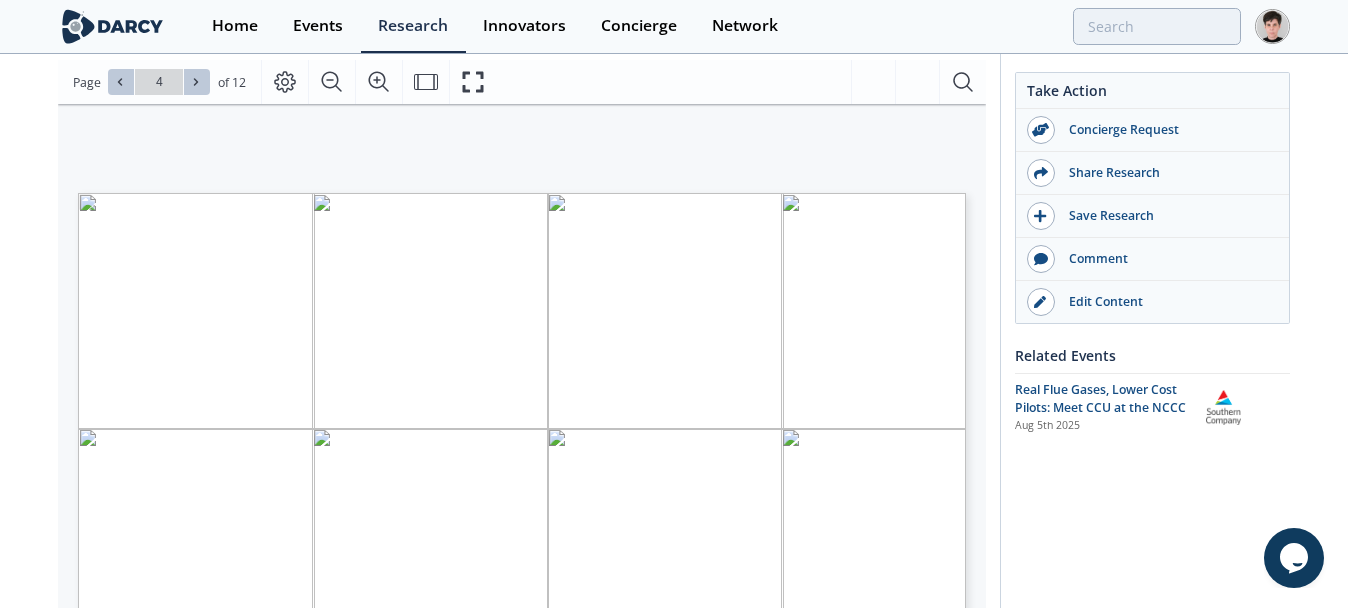 click 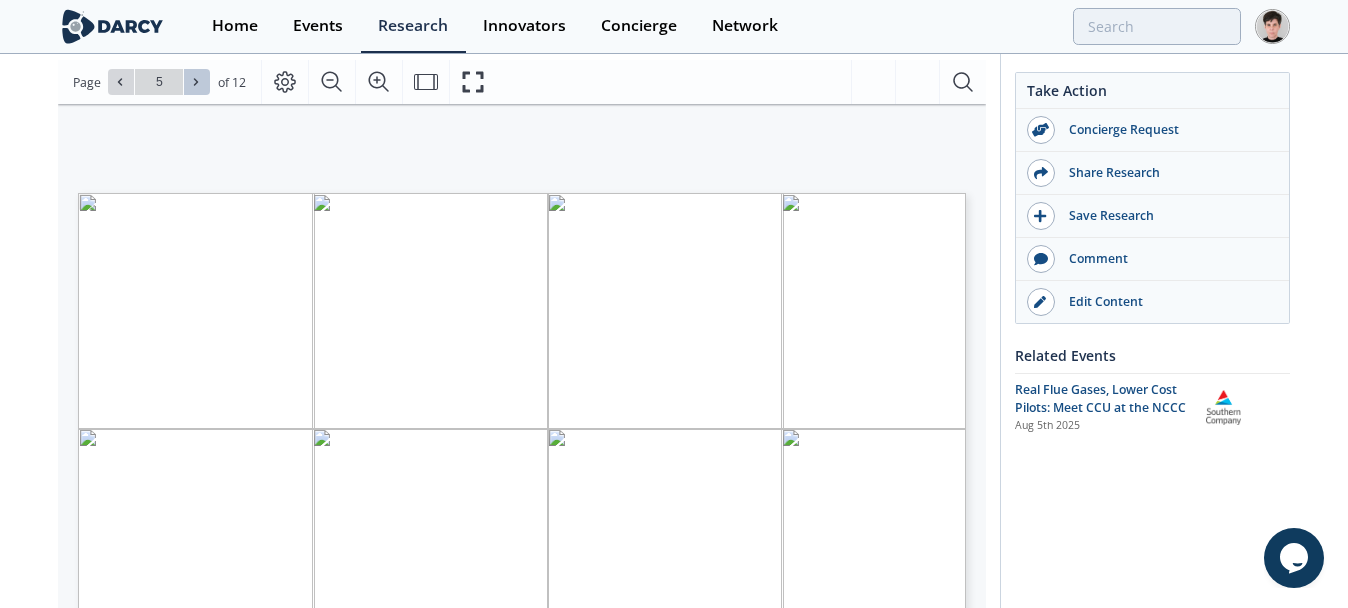 click 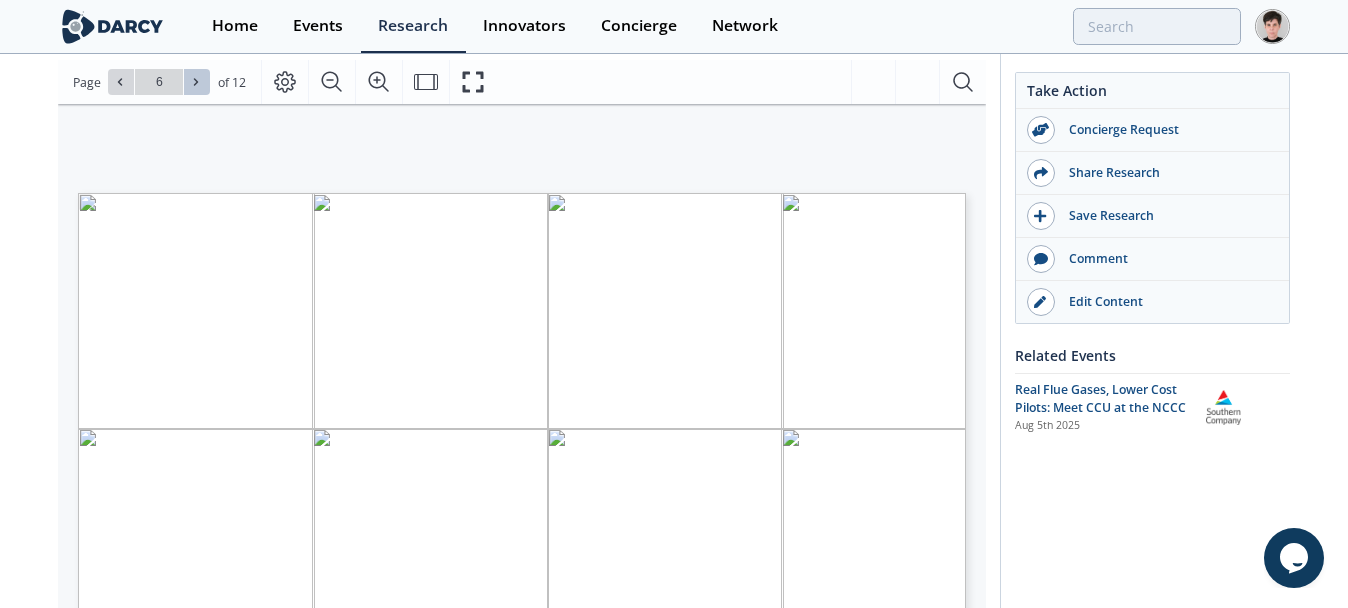 click 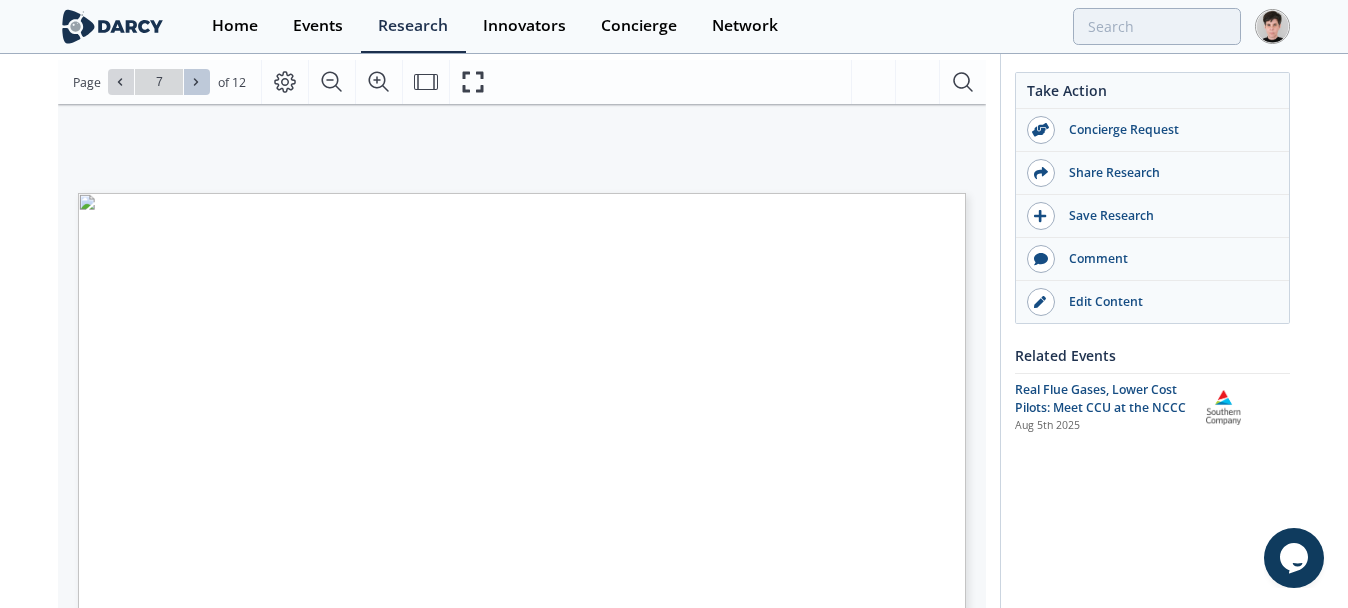click 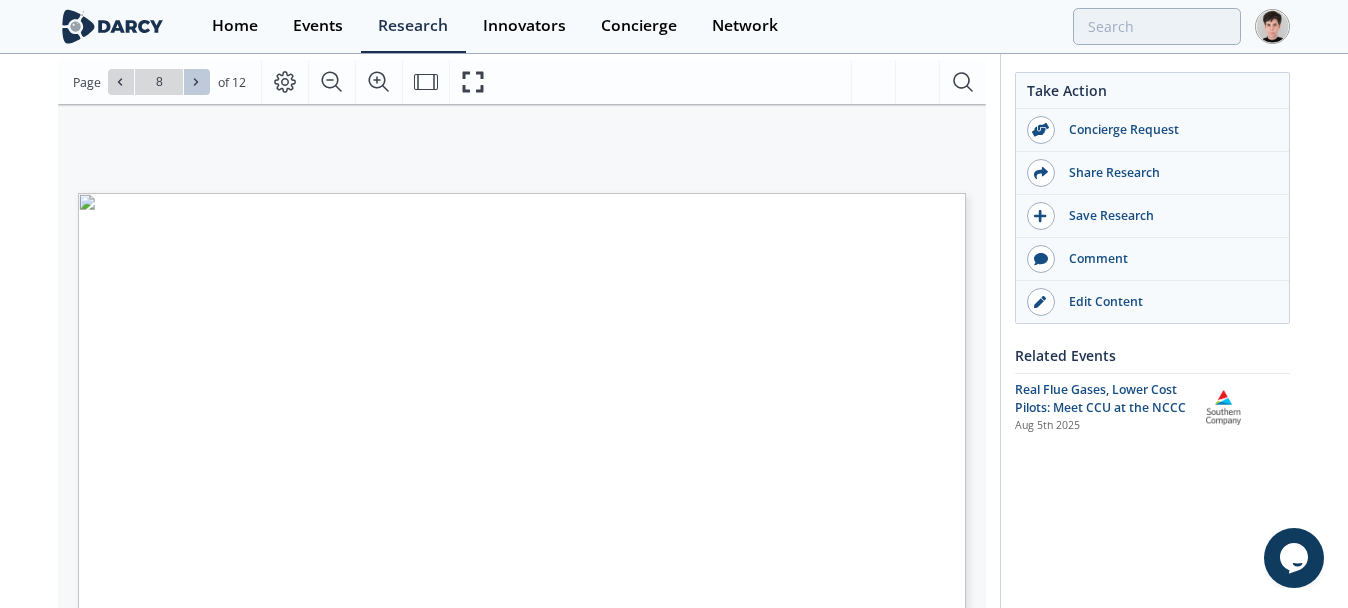 click 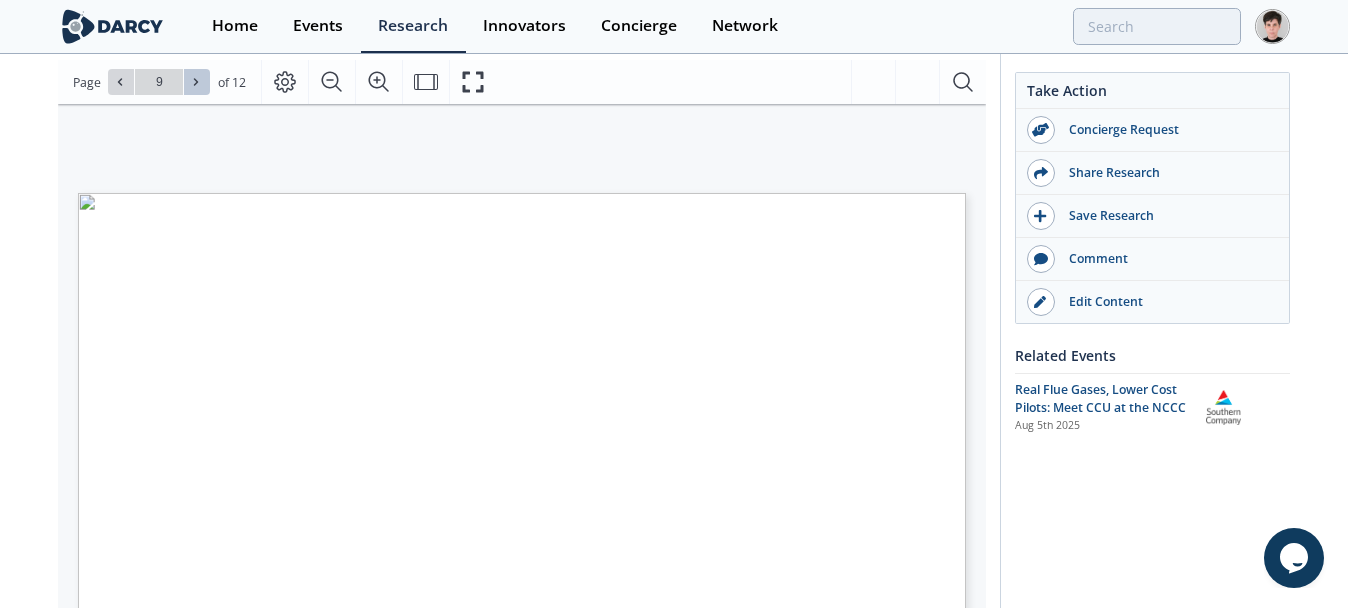 click 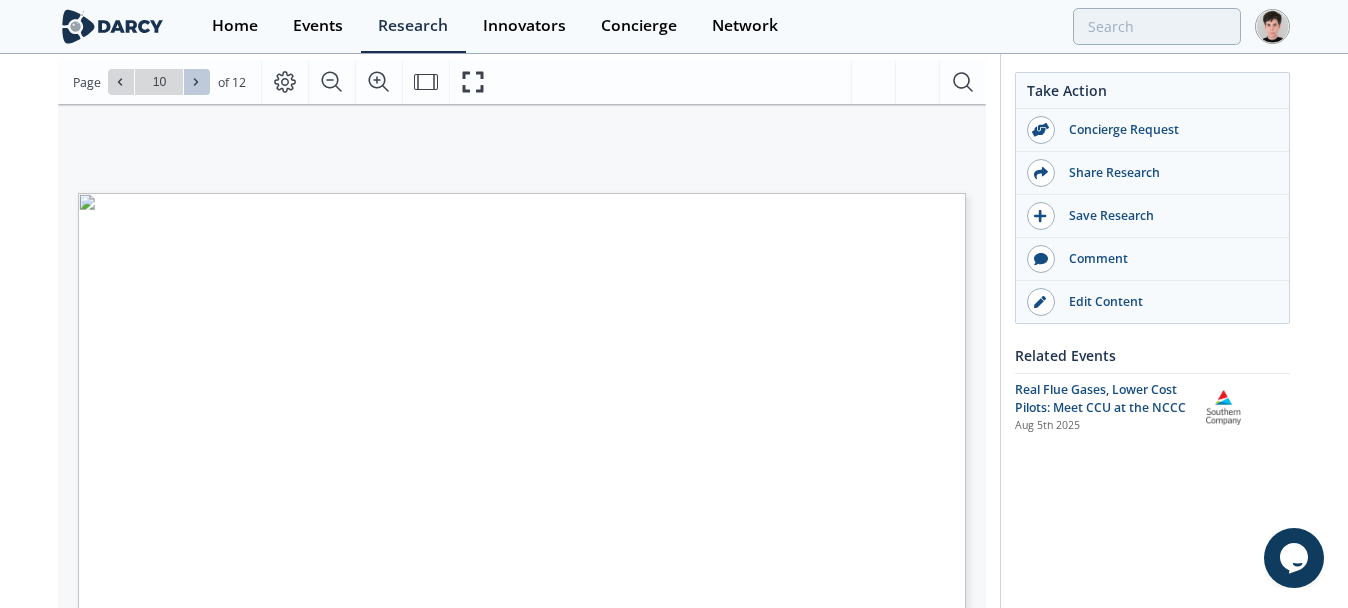 click 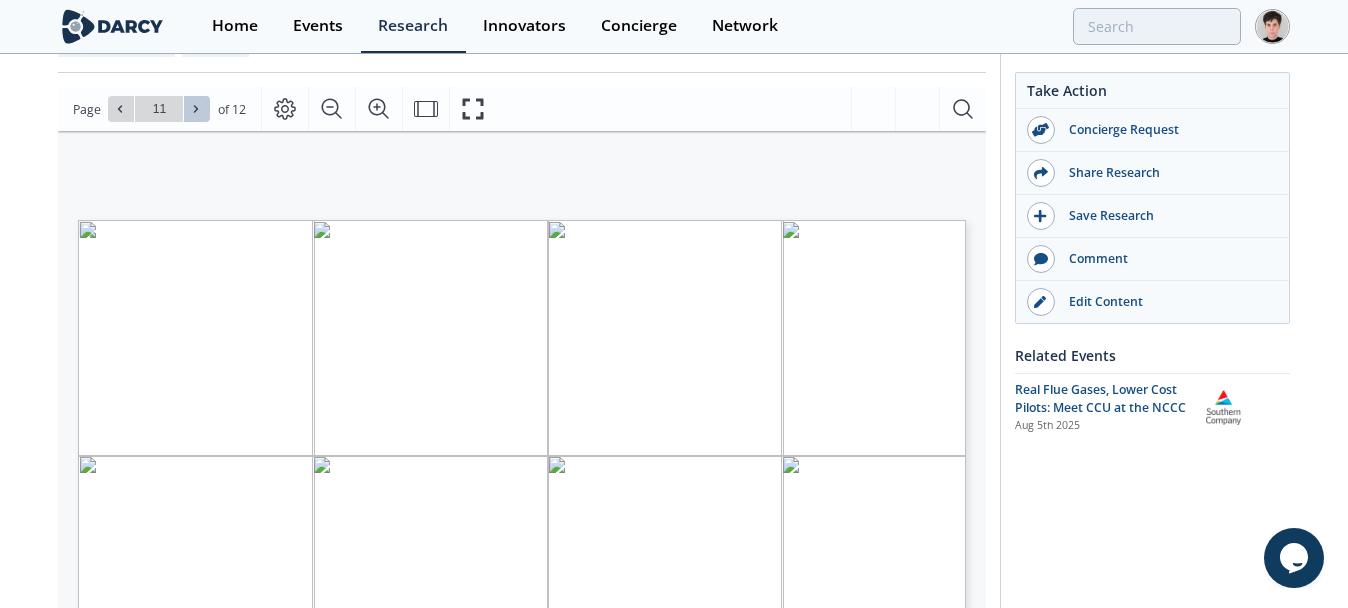 scroll, scrollTop: 222, scrollLeft: 0, axis: vertical 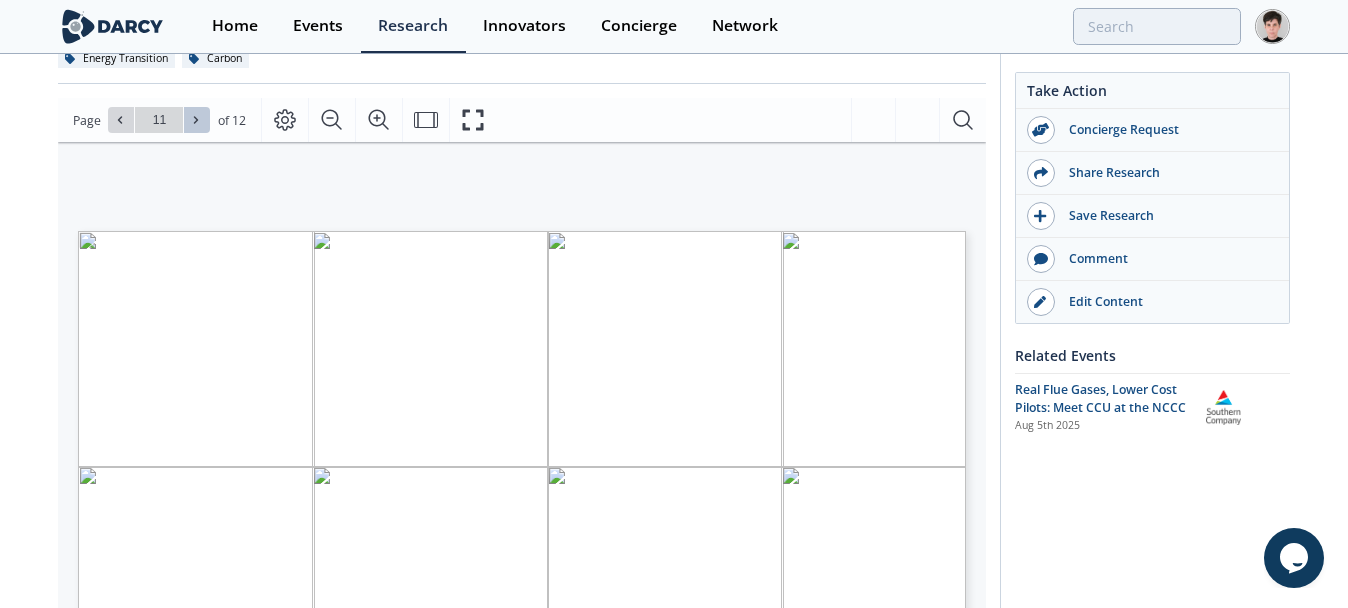 click 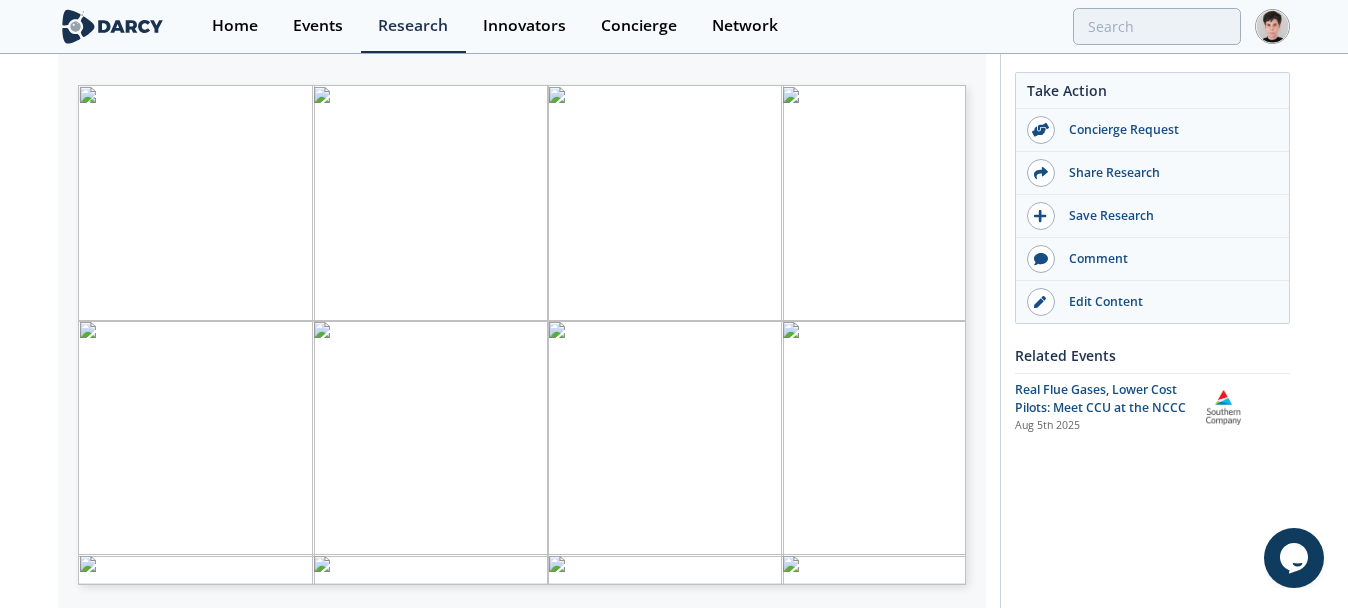 scroll, scrollTop: 379, scrollLeft: 0, axis: vertical 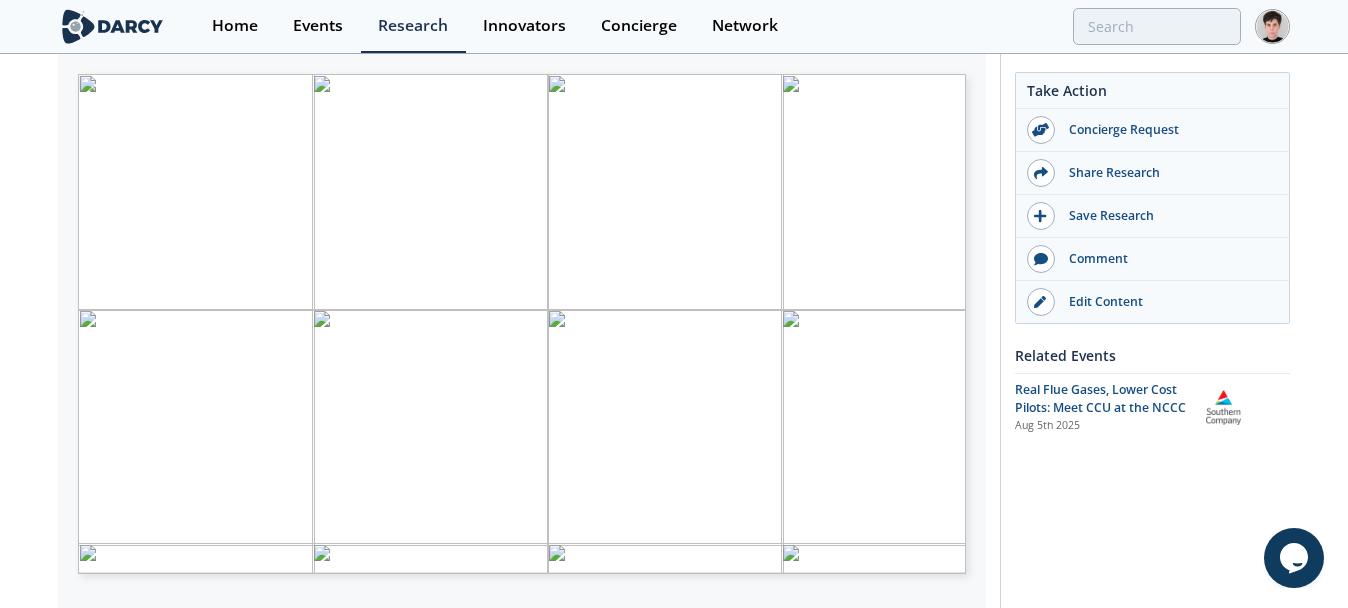 type on "1" 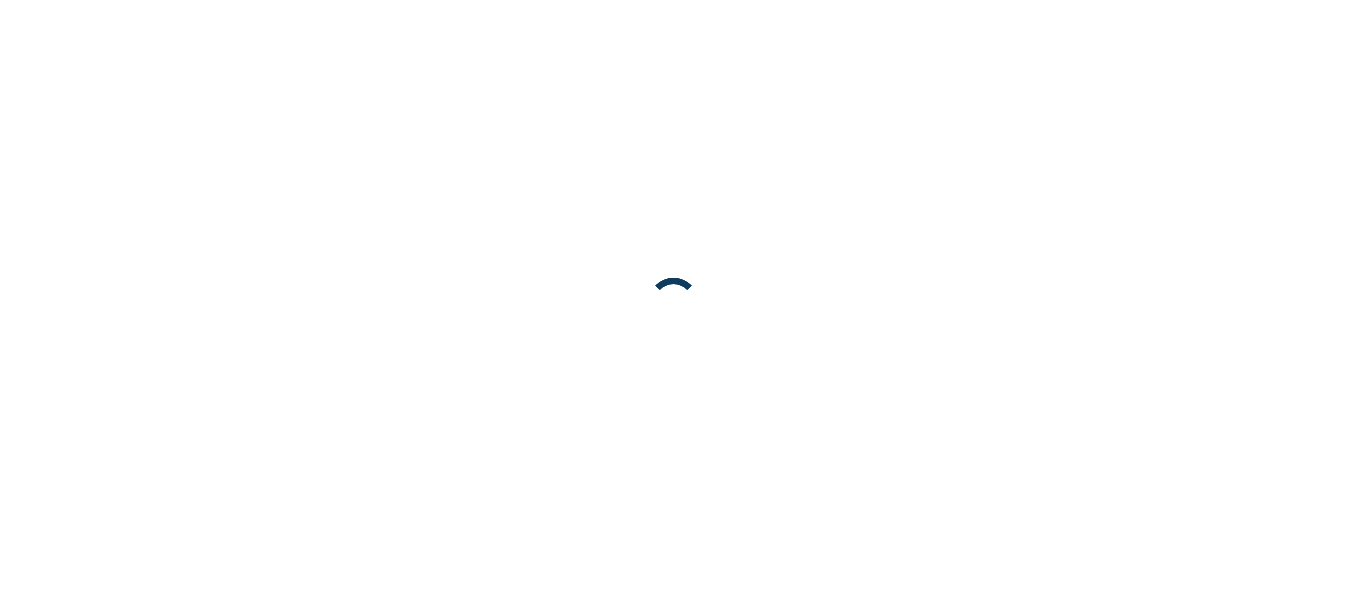 scroll, scrollTop: 0, scrollLeft: 0, axis: both 